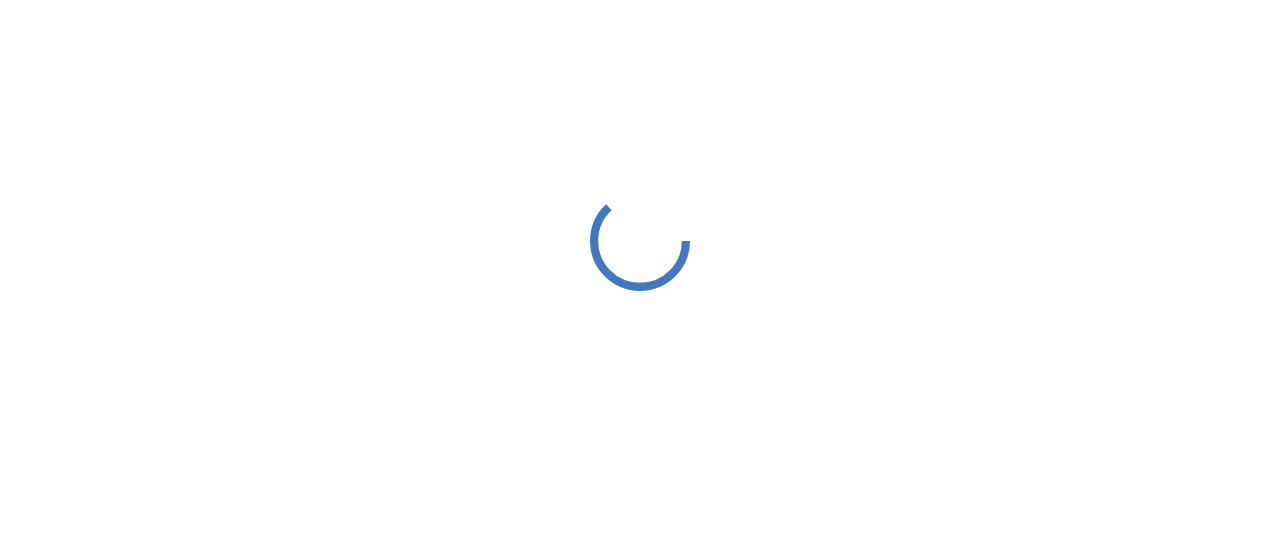 scroll, scrollTop: 0, scrollLeft: 0, axis: both 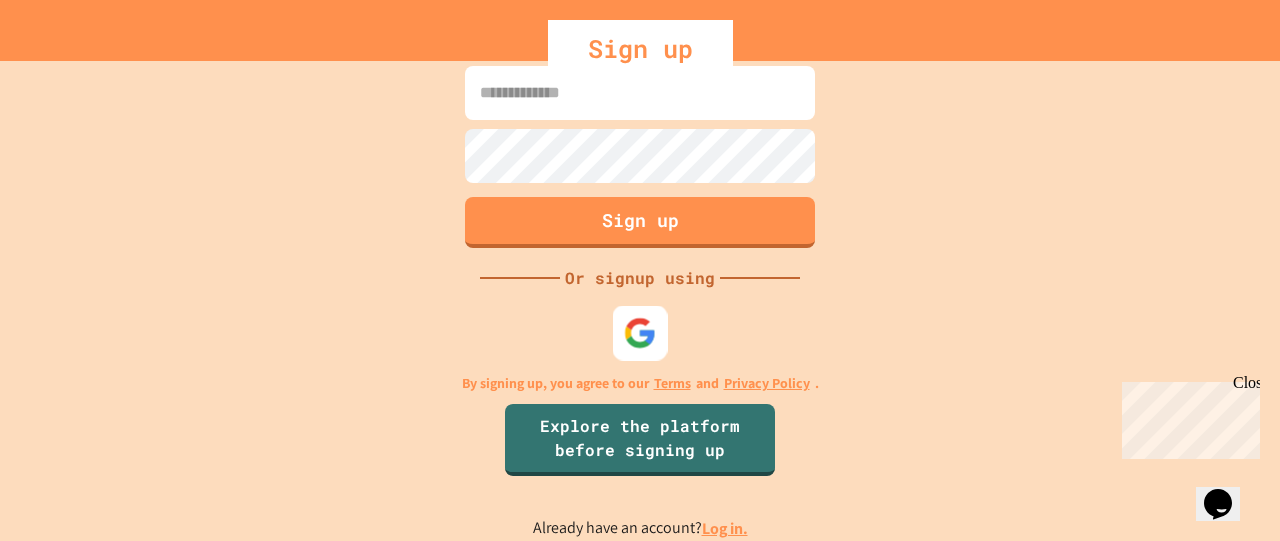 click at bounding box center (640, 333) 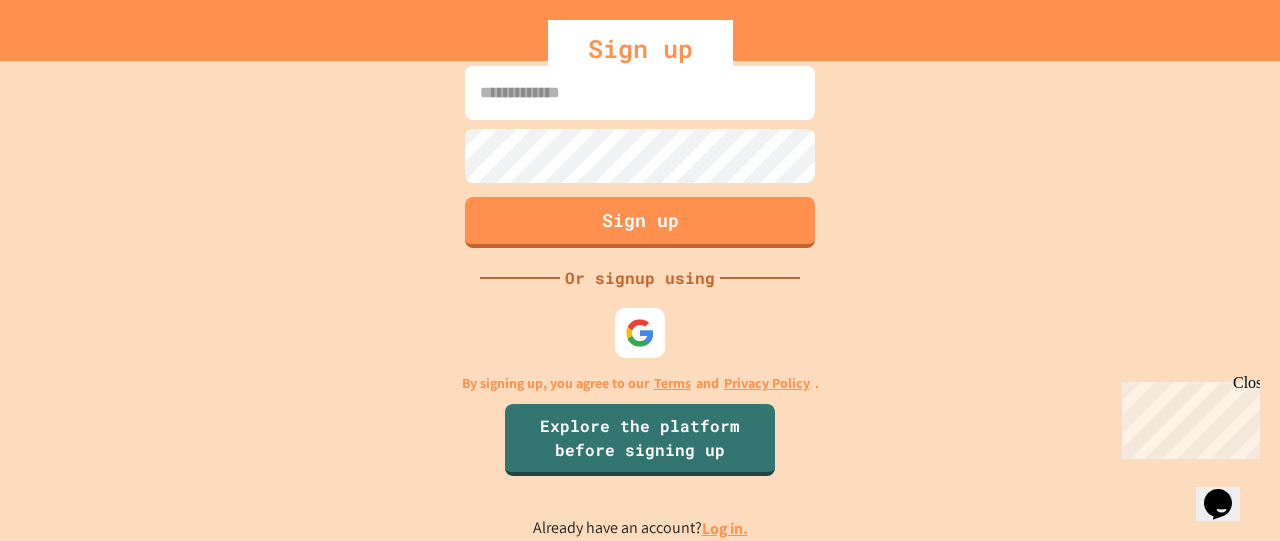 scroll, scrollTop: 0, scrollLeft: 0, axis: both 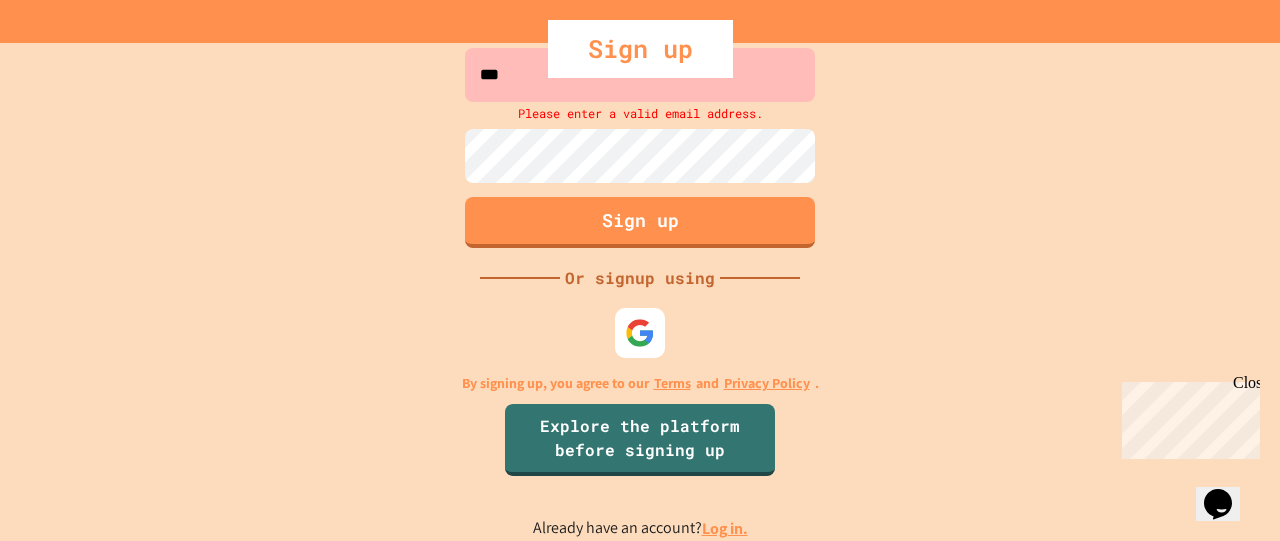 click on "Sign up" at bounding box center [640, 49] 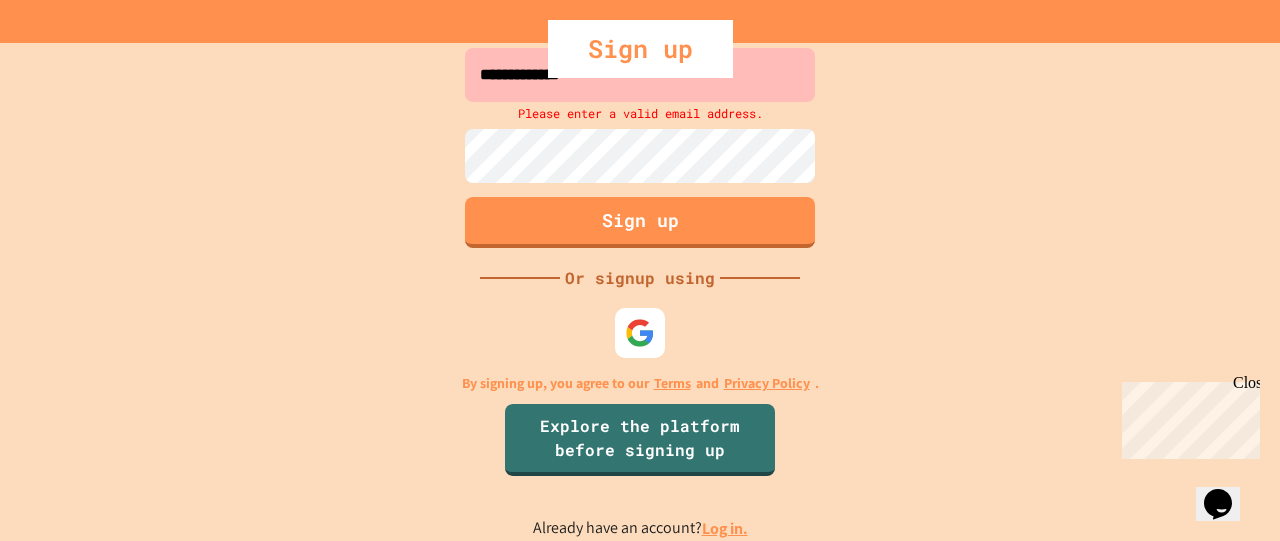 type on "**********" 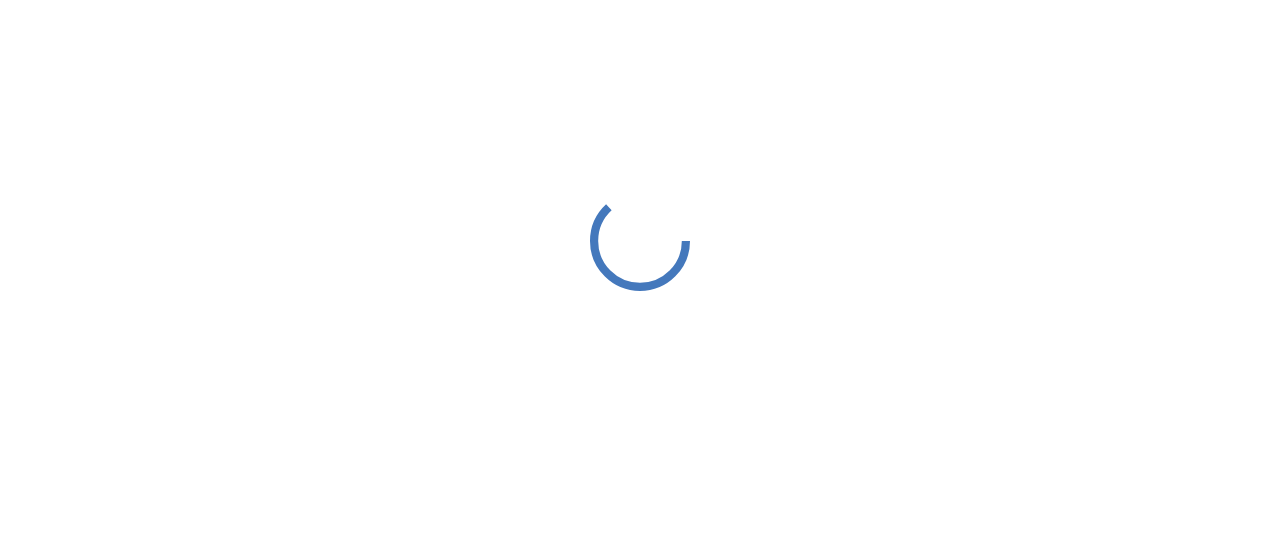scroll, scrollTop: 0, scrollLeft: 0, axis: both 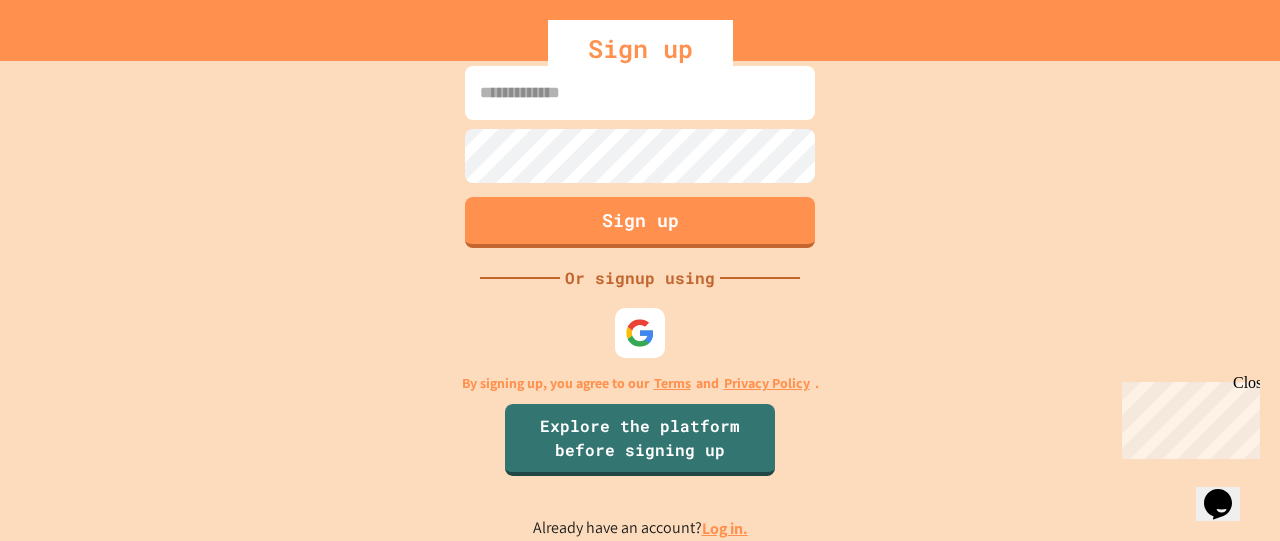 click at bounding box center (640, 93) 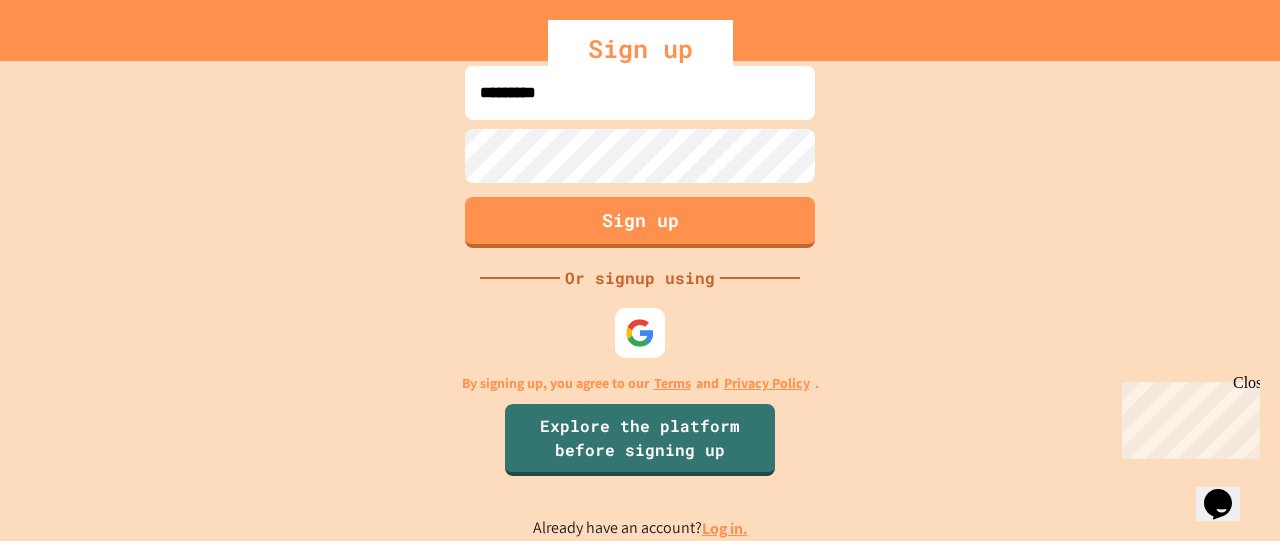 type on "**********" 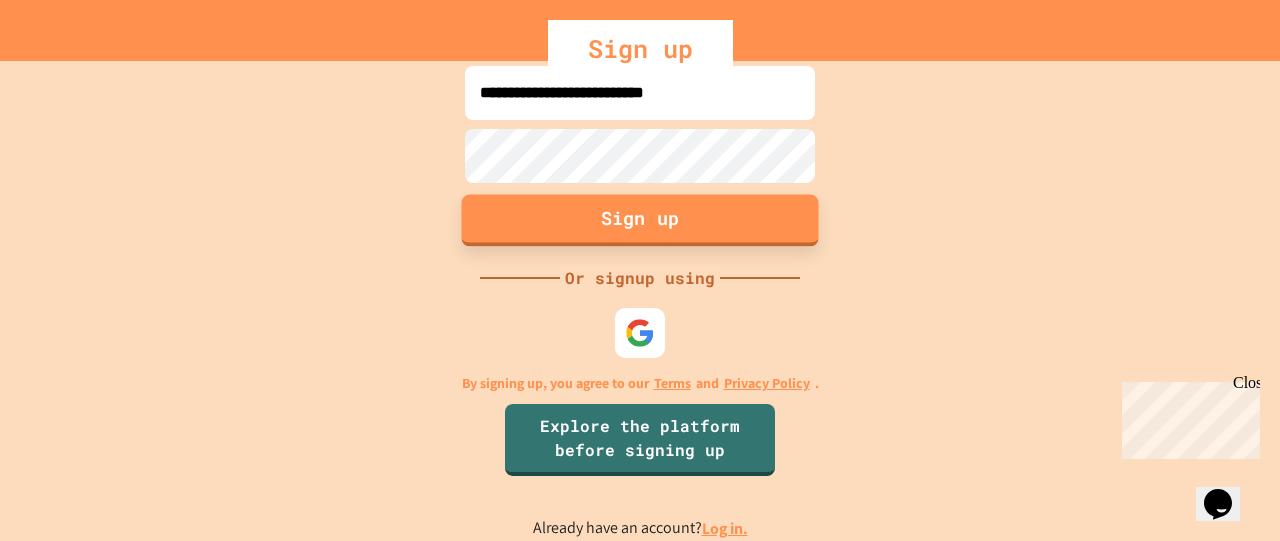 click on "Sign up" at bounding box center (640, 220) 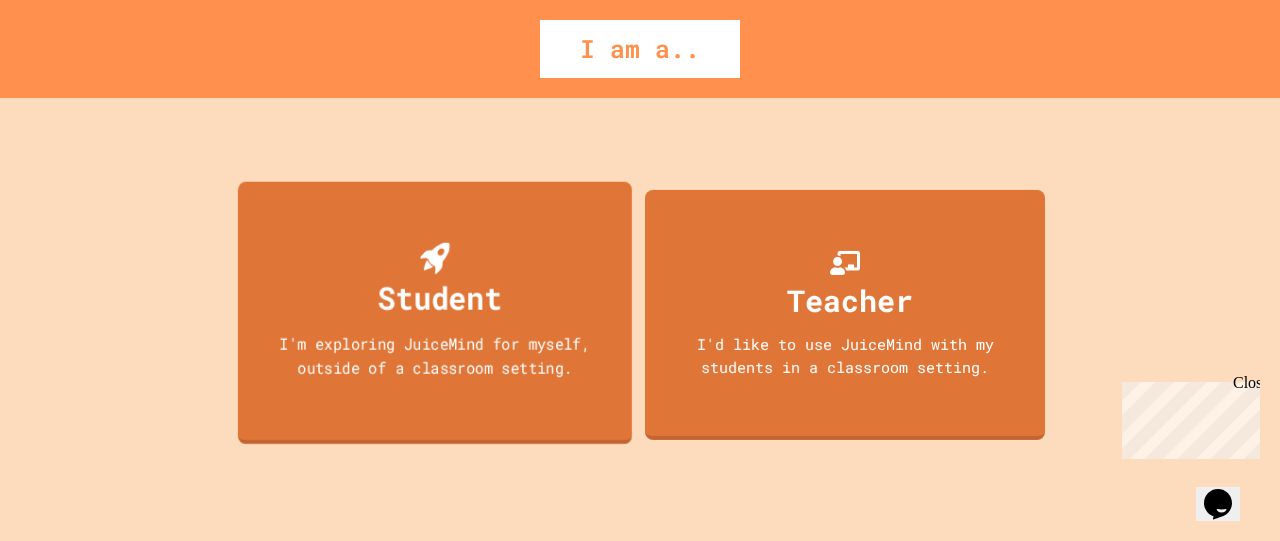 click on "Student I'm exploring JuiceMind for myself, outside of a classroom setting." at bounding box center [435, 312] 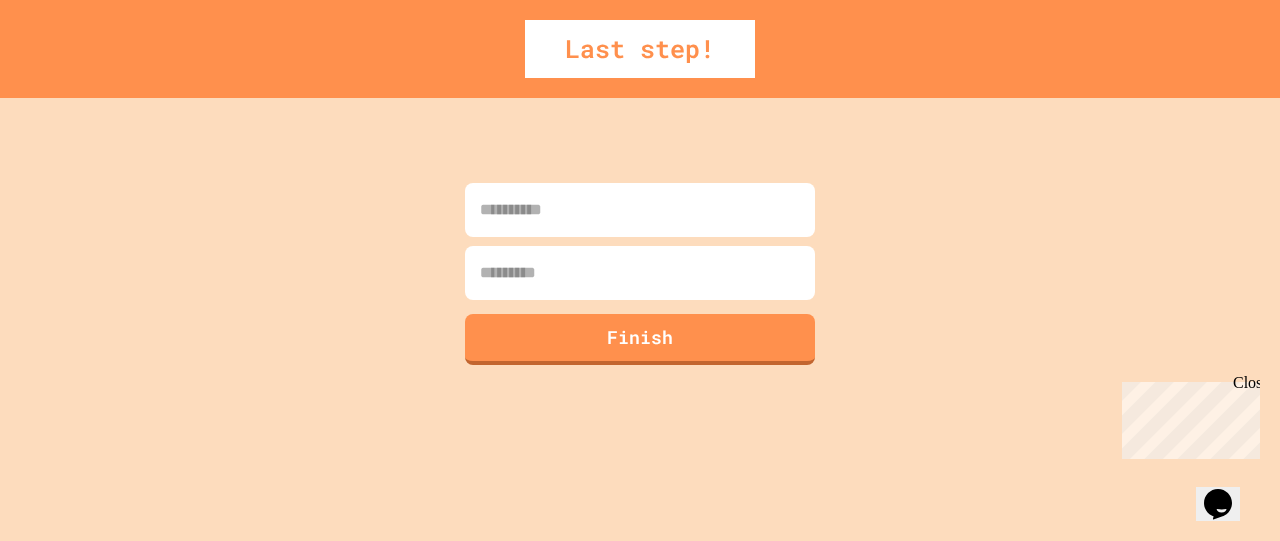 click at bounding box center (640, 210) 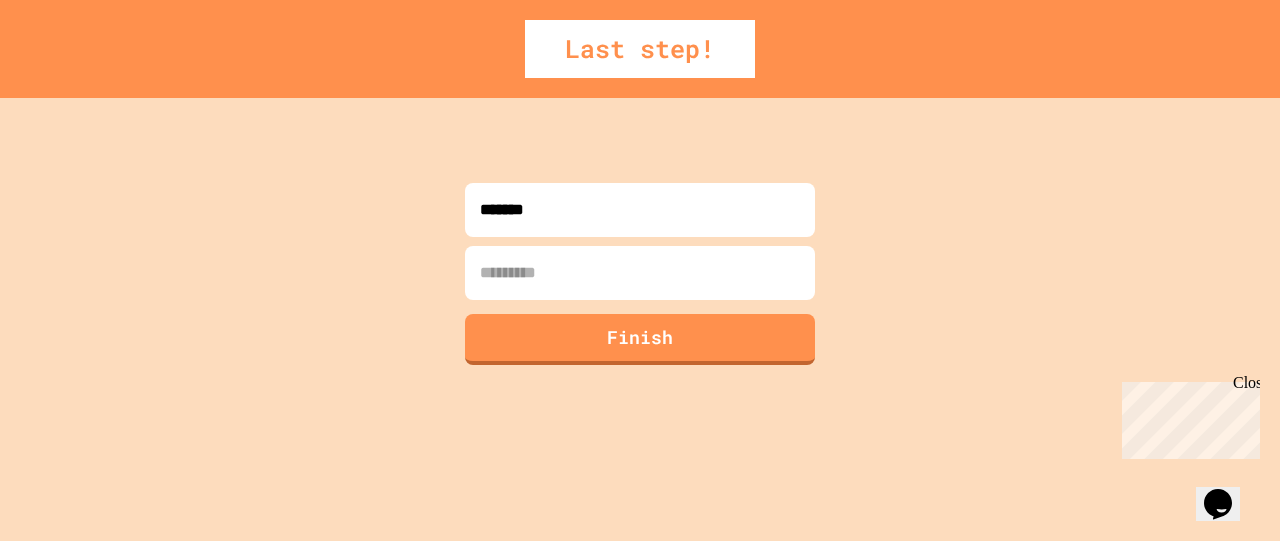 type on "*******" 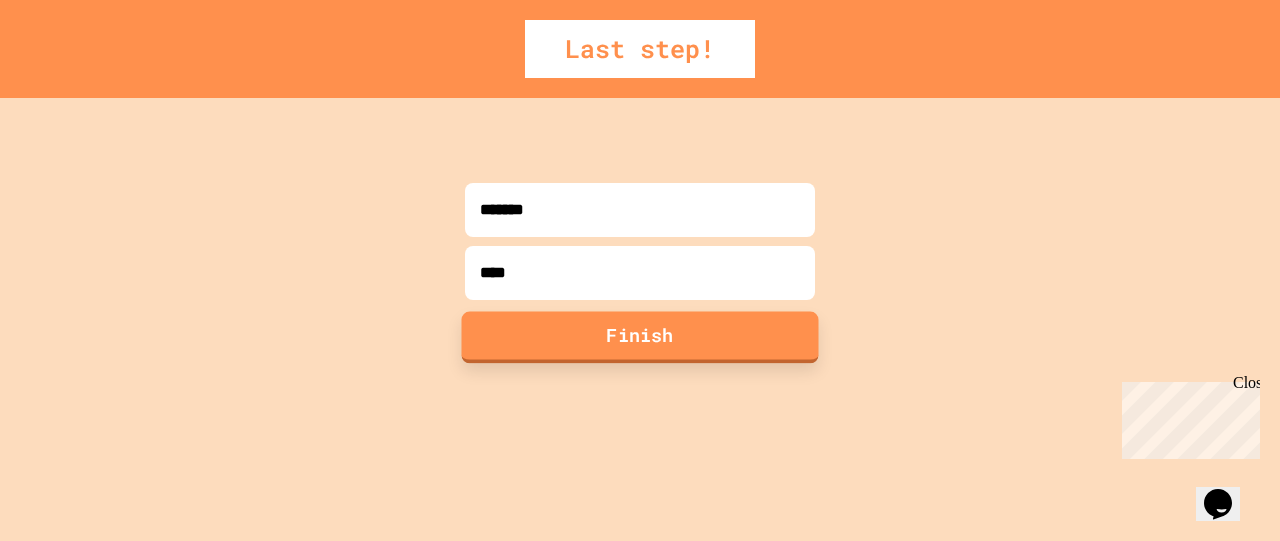 type on "****" 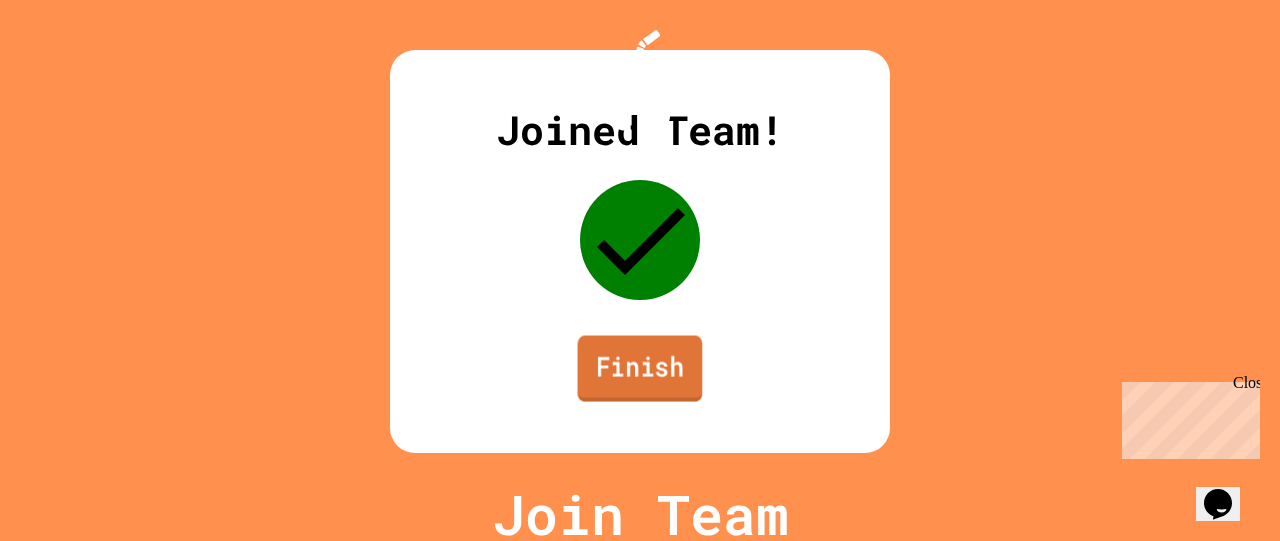 click on "Finish" at bounding box center [640, 369] 